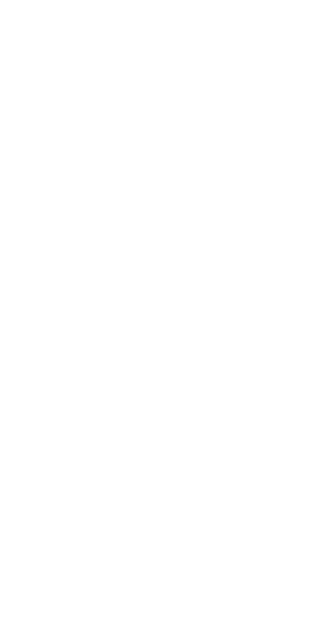 scroll, scrollTop: 0, scrollLeft: 0, axis: both 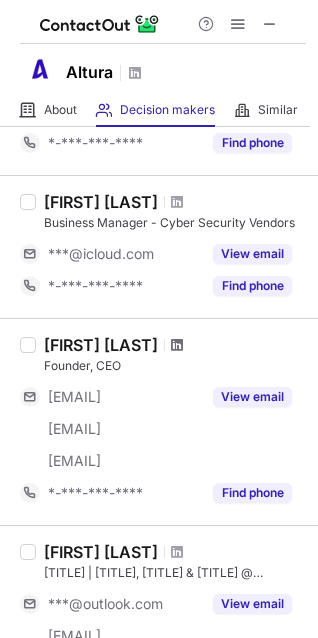click at bounding box center (177, 345) 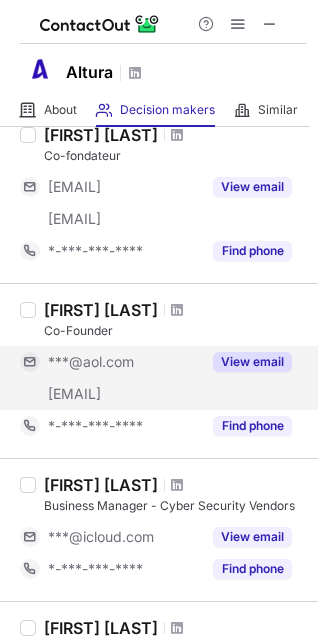 scroll, scrollTop: 96, scrollLeft: 0, axis: vertical 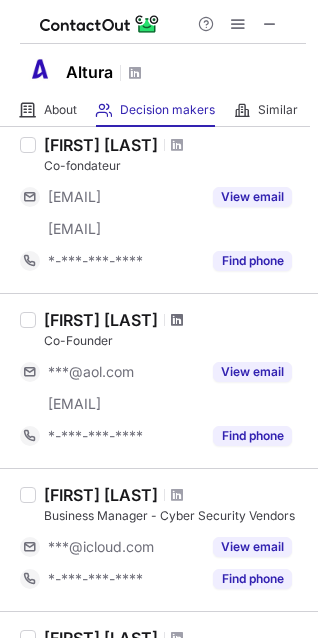 click at bounding box center (177, 320) 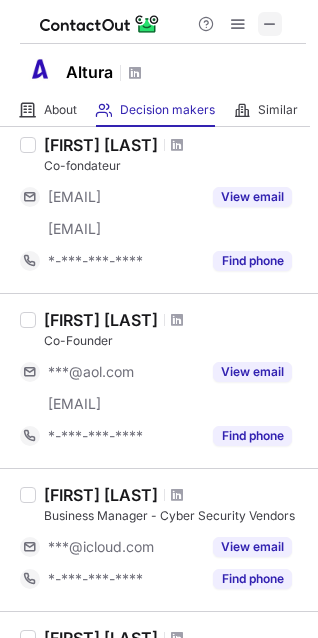 click at bounding box center (270, 24) 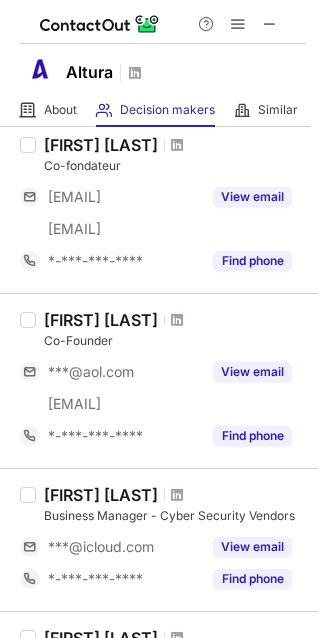 click on "View email" at bounding box center [252, 197] 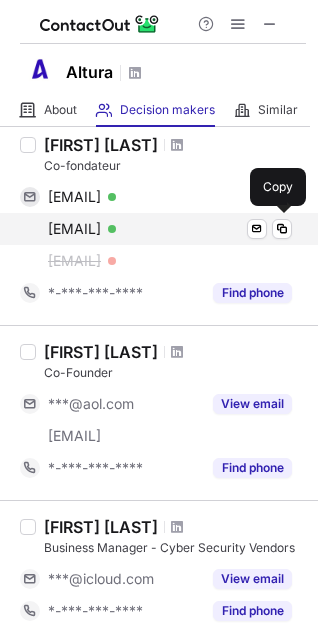 click on "[EMAIL]" at bounding box center (74, 261) 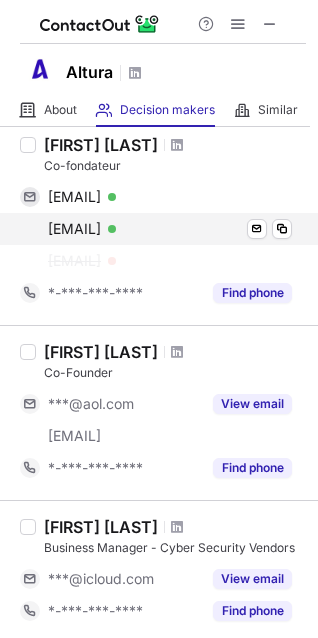 click on "[EMAIL]" at bounding box center (74, 261) 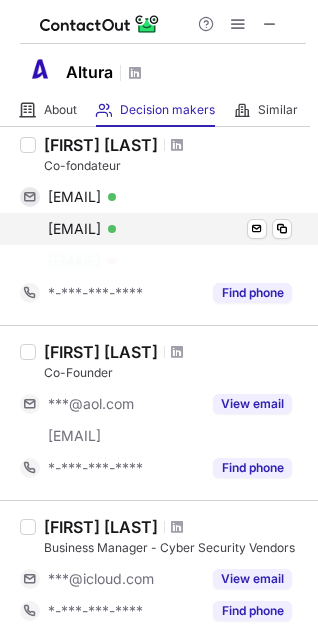 click on "hugo@altura.io" at bounding box center (74, 261) 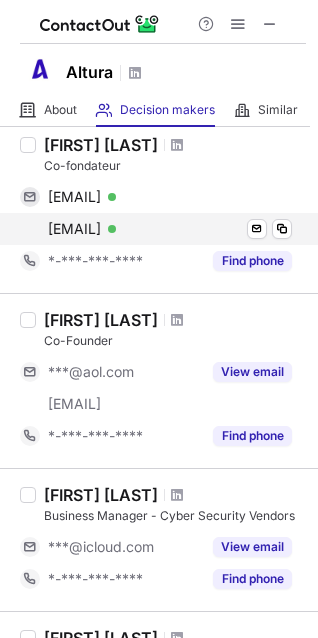 copy on "hugo@altura.io" 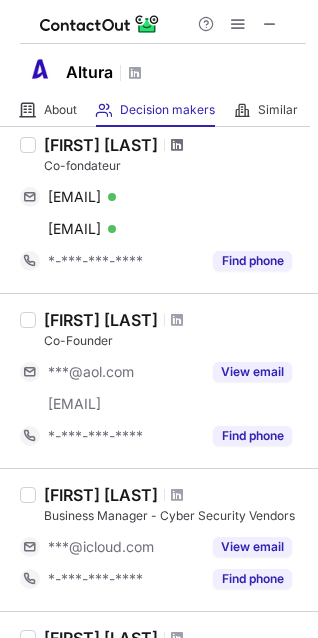 click at bounding box center (177, 145) 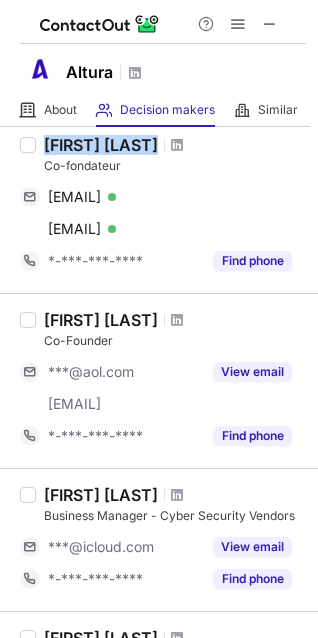 copy on "Hugo Berger" 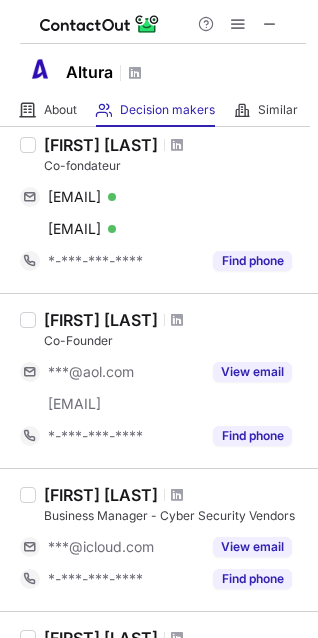 click on "Co-fondateur" at bounding box center [175, 166] 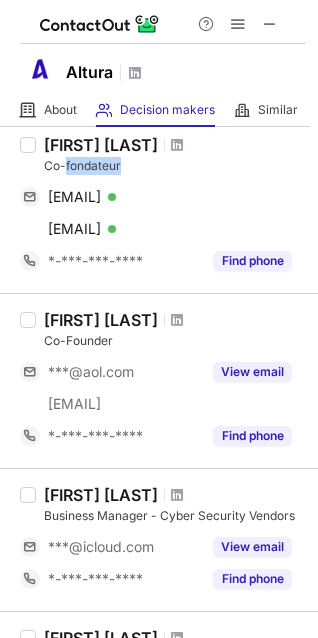 click on "Co-fondateur" at bounding box center (175, 166) 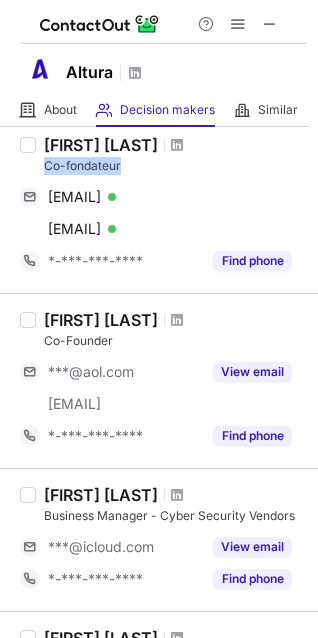 click on "Co-fondateur" at bounding box center [175, 166] 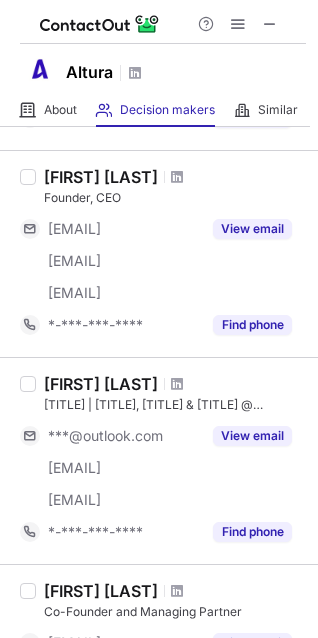 scroll, scrollTop: 558, scrollLeft: 0, axis: vertical 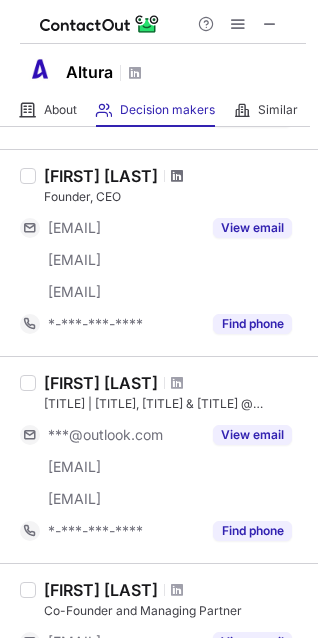 click at bounding box center [177, 176] 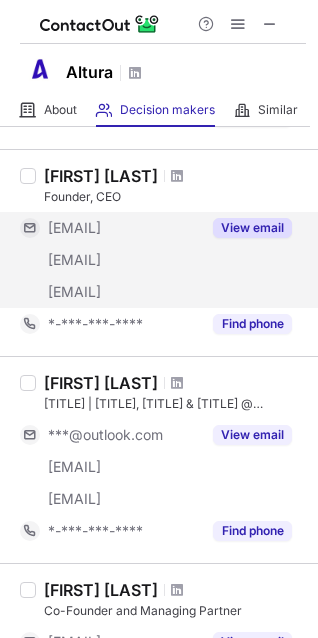 click on "View email" at bounding box center [252, 228] 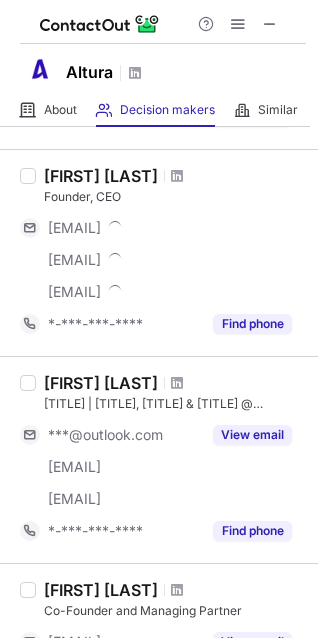 click on "Lee Lorenzen" at bounding box center (101, 176) 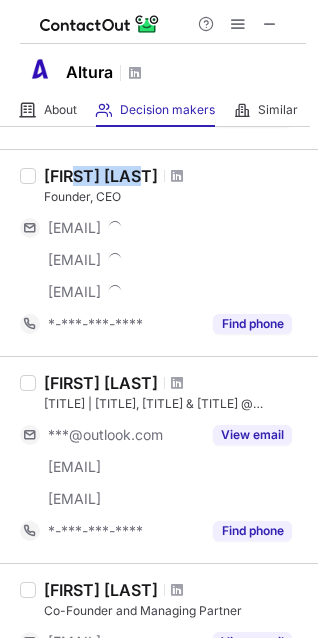 click on "Lee Lorenzen" at bounding box center [101, 176] 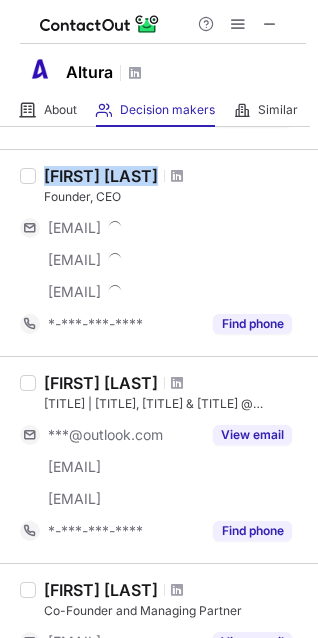 click on "Lee Lorenzen" at bounding box center (101, 176) 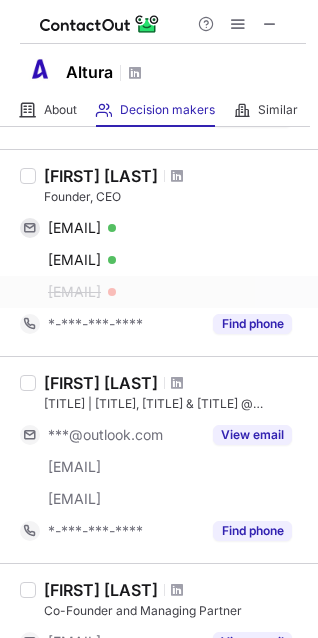 click on "lee@altura.io" at bounding box center (74, 292) 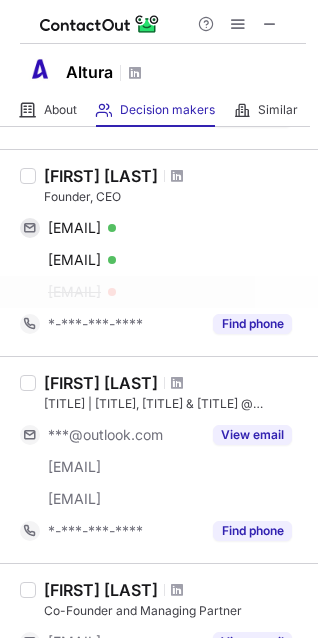 click on "lee@altura.io" at bounding box center (74, 292) 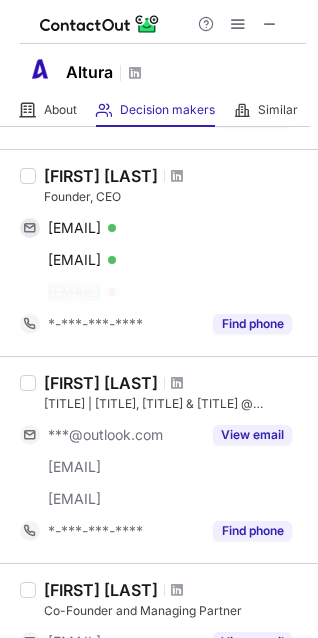 click on "lee@altura.io" at bounding box center (74, 292) 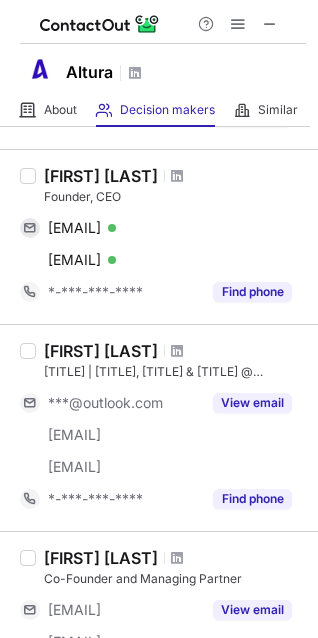 click on "Lee Lorenzen Founder, CEO" at bounding box center (175, 186) 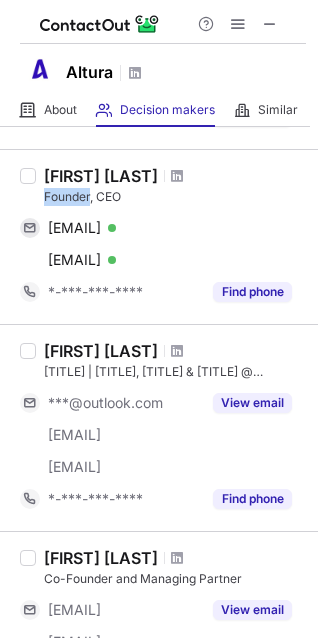 click on "Lee Lorenzen Founder, CEO" at bounding box center [175, 186] 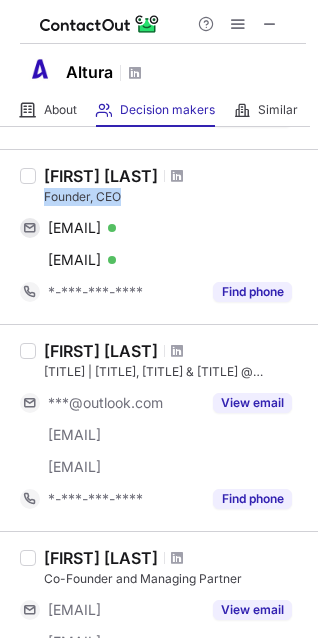 click on "Lee Lorenzen Founder, CEO" at bounding box center (175, 186) 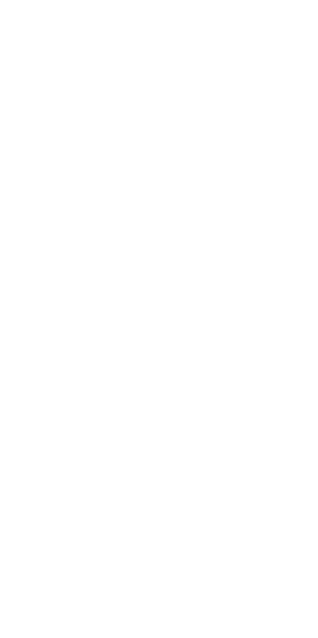 scroll, scrollTop: 0, scrollLeft: 0, axis: both 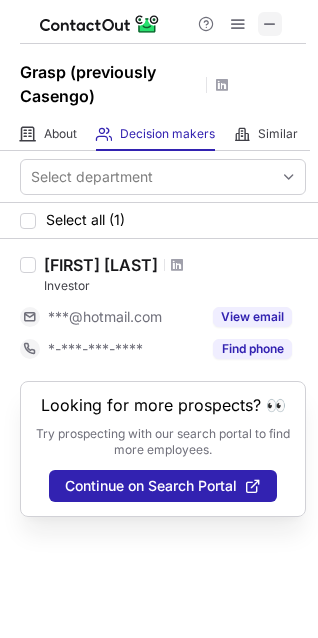 click at bounding box center (270, 24) 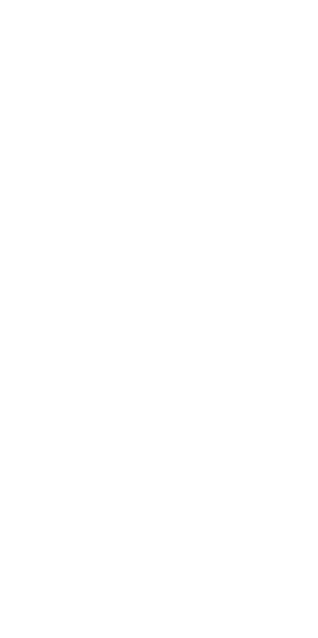 scroll, scrollTop: 0, scrollLeft: 0, axis: both 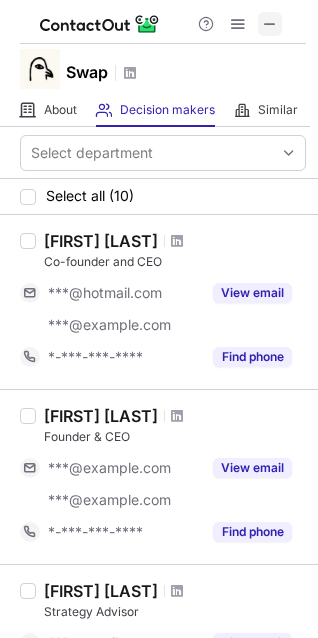 click at bounding box center [270, 24] 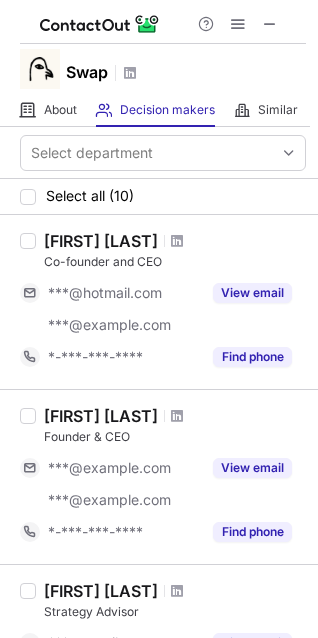type 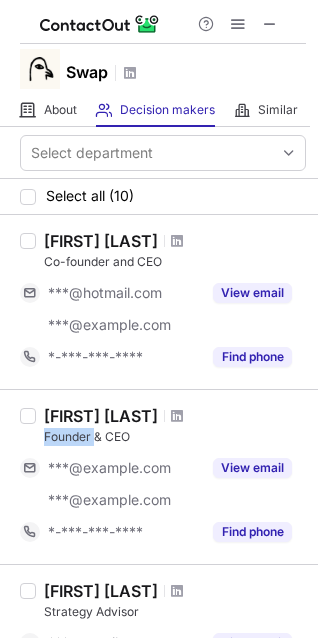 click on "Founder & CEO" at bounding box center (175, 437) 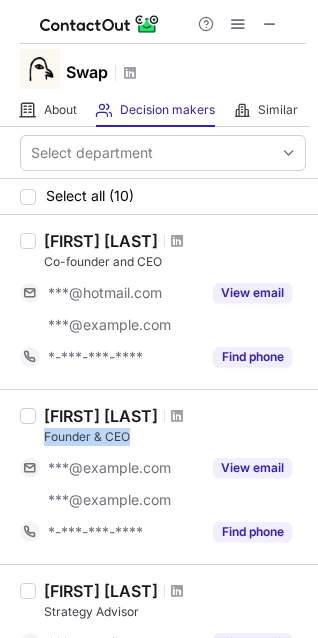 click on "Founder & CEO" at bounding box center [175, 437] 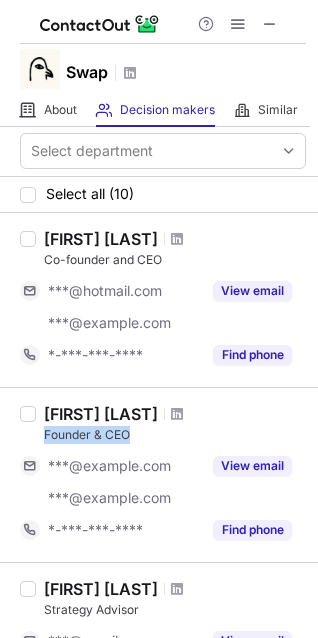 click on "Founder & CEO" at bounding box center (175, 435) 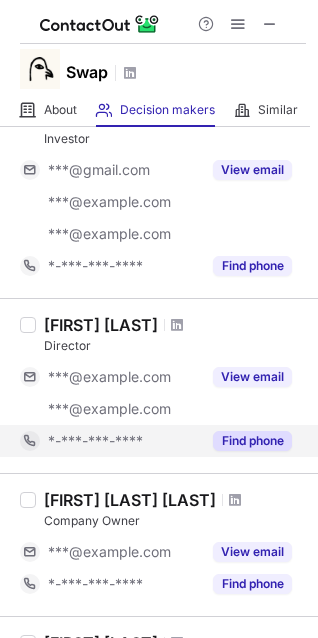 scroll, scrollTop: 1064, scrollLeft: 0, axis: vertical 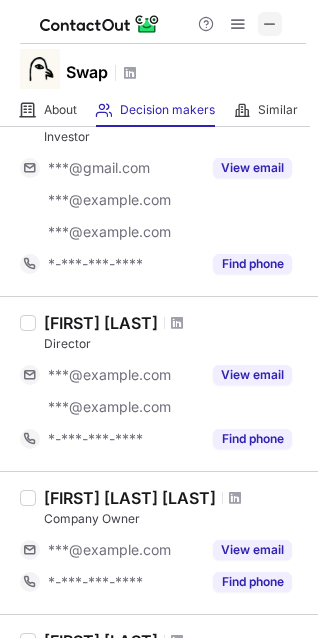 click at bounding box center [270, 24] 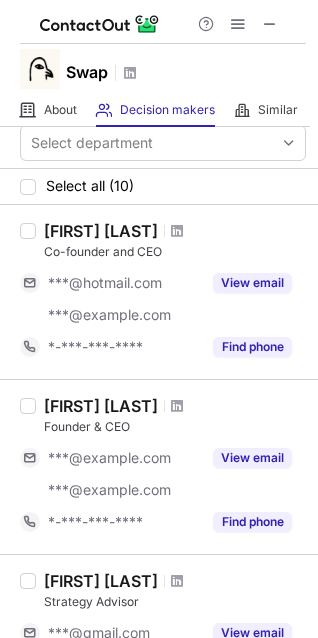 scroll, scrollTop: 0, scrollLeft: 0, axis: both 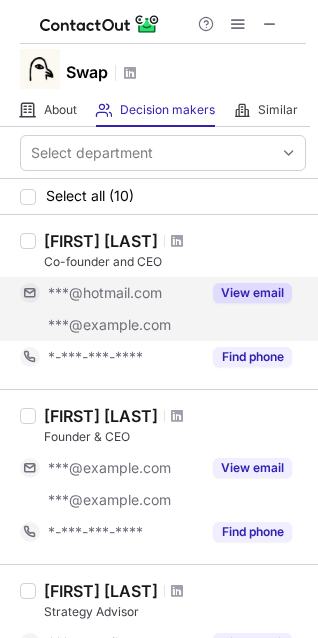 click on "View email" at bounding box center (252, 293) 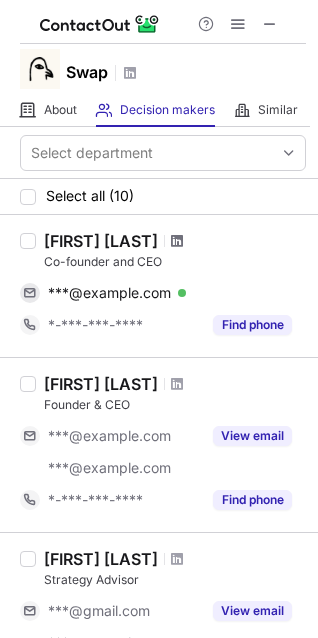 click at bounding box center [177, 241] 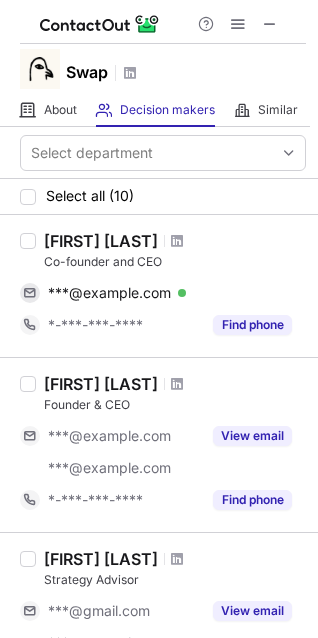 click on "Nichlas Walsted Co-founder and CEO nichlas89@hotmail.com Verified Send email Copy *-***-***-**** Find phone" at bounding box center (159, 286) 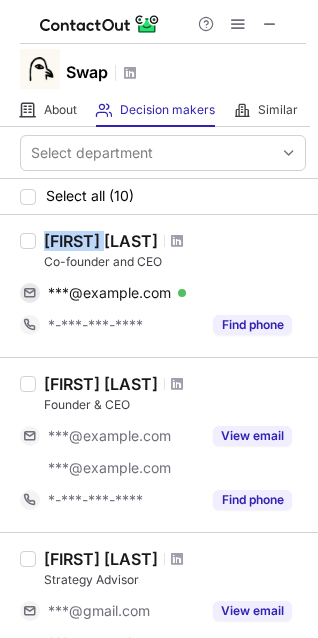 click on "Nichlas Walsted Co-founder and CEO nichlas89@hotmail.com Verified Send email Copy *-***-***-**** Find phone" at bounding box center (159, 286) 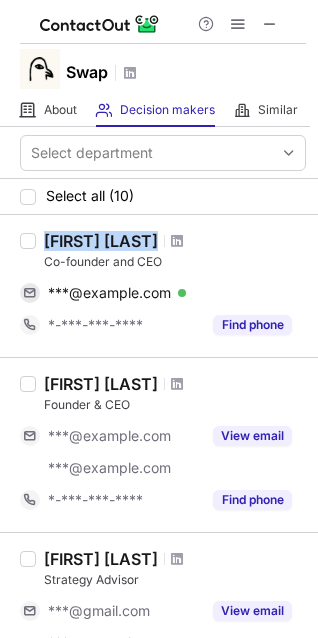 click on "Nichlas Walsted Co-founder and CEO nichlas89@hotmail.com Verified Send email Copy *-***-***-**** Find phone" at bounding box center [159, 286] 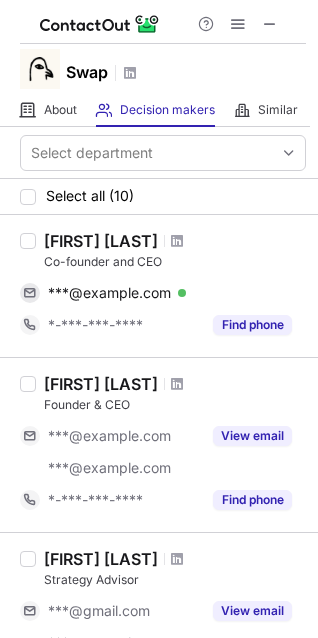 click on "Co-founder and CEO" at bounding box center [175, 262] 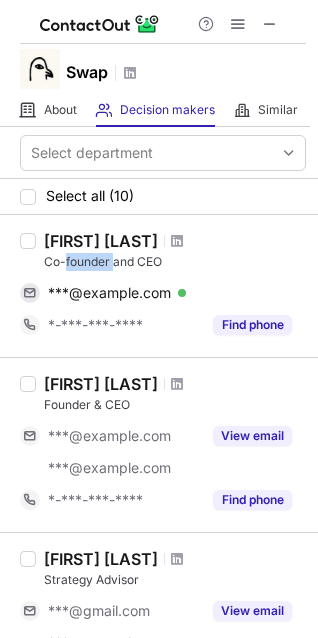 click on "Co-founder and CEO" at bounding box center [175, 262] 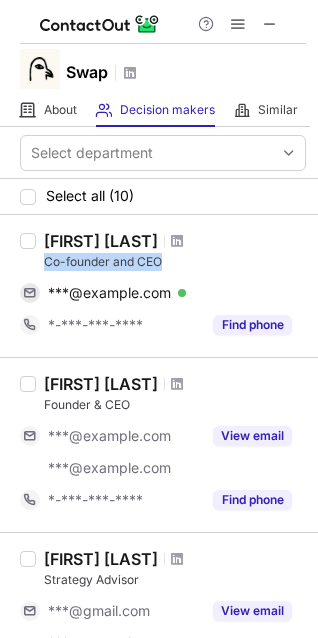 click on "Co-founder and CEO" at bounding box center [175, 262] 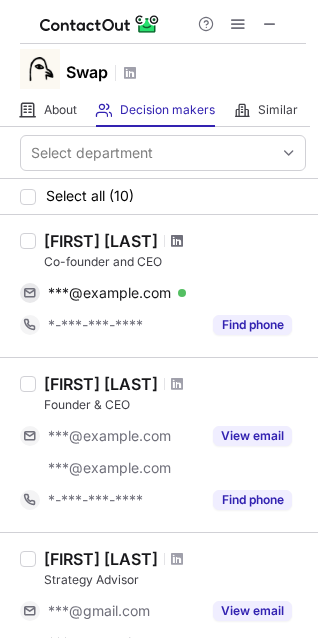click at bounding box center (177, 241) 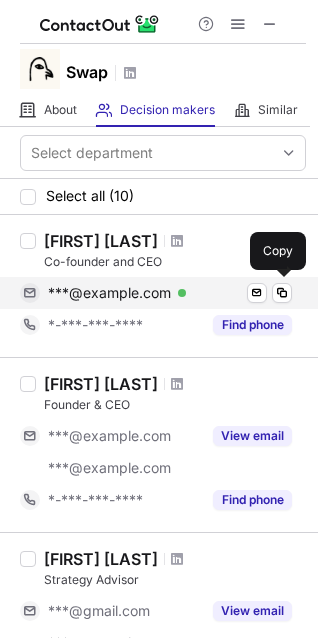 click on "nichlas89@hotmail.com" at bounding box center [109, 293] 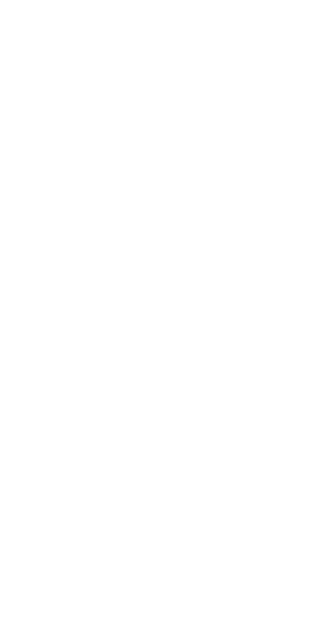 scroll, scrollTop: 0, scrollLeft: 0, axis: both 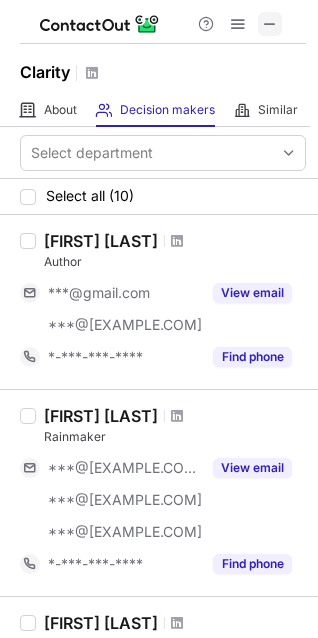 click at bounding box center [270, 24] 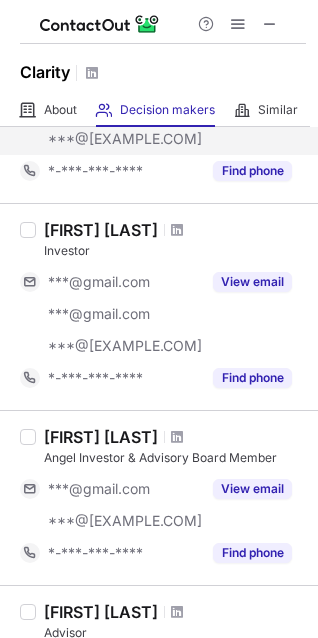 scroll, scrollTop: 1158, scrollLeft: 0, axis: vertical 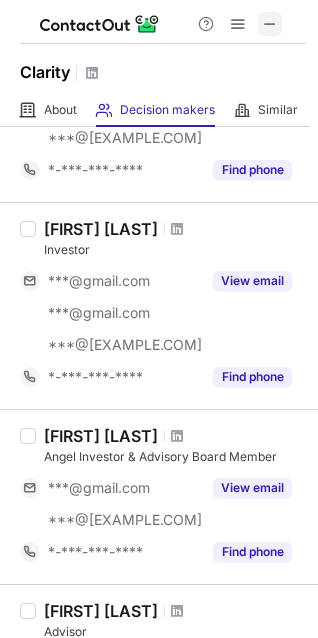 click at bounding box center [238, 24] 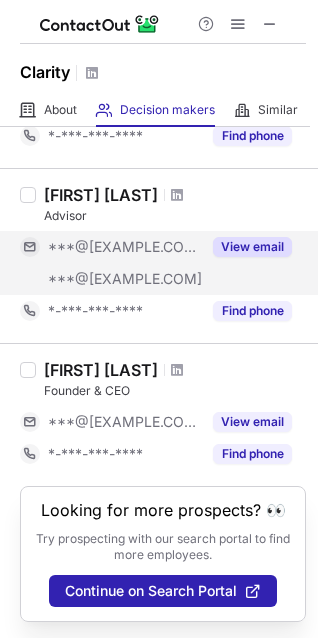scroll, scrollTop: 1593, scrollLeft: 0, axis: vertical 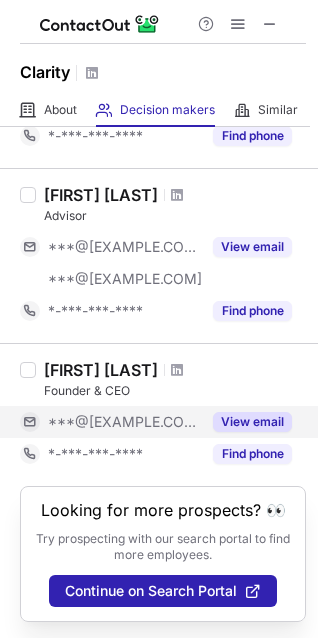 click on "View email" at bounding box center (252, 422) 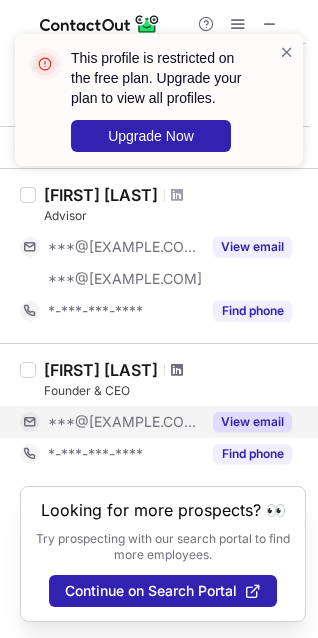 click at bounding box center [177, 370] 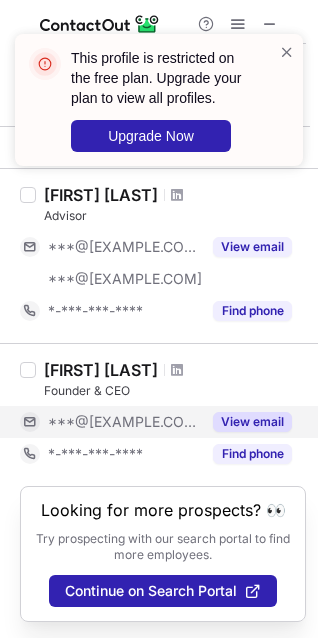 click on "Bill Mcgowan" at bounding box center [101, 370] 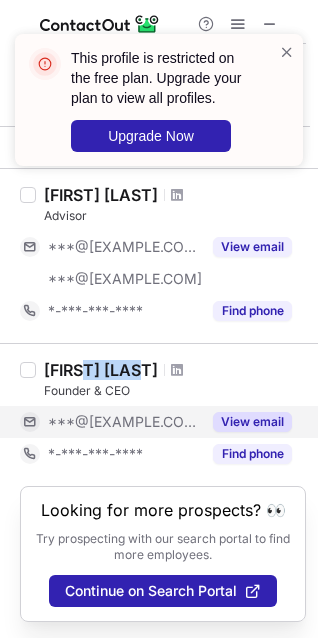 click on "Bill Mcgowan" at bounding box center [101, 370] 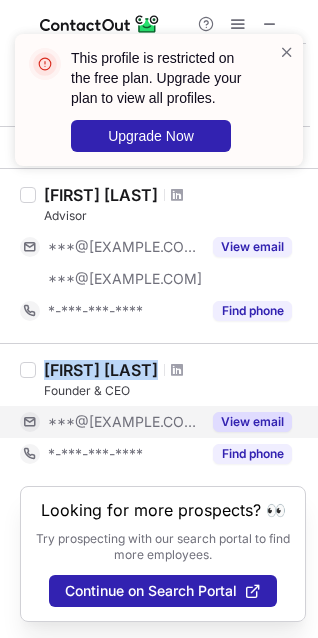 click on "Bill Mcgowan" at bounding box center (101, 370) 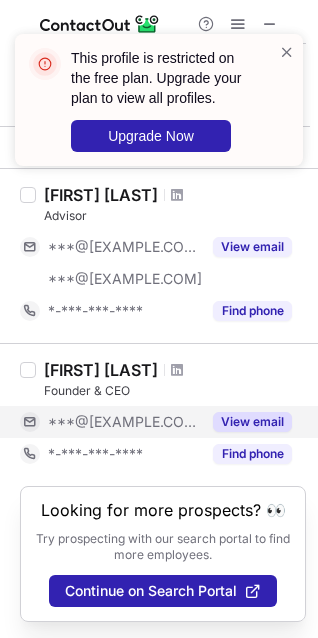 click on "Founder & CEO" at bounding box center (175, 391) 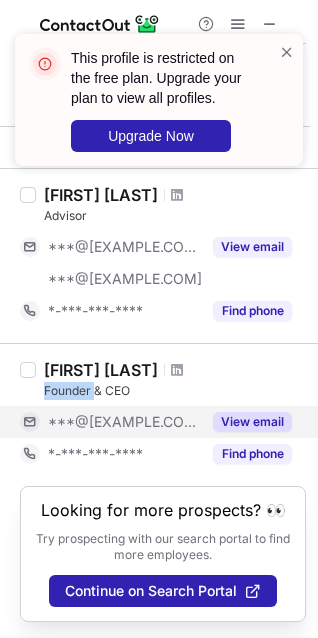 click on "Founder & CEO" at bounding box center [175, 391] 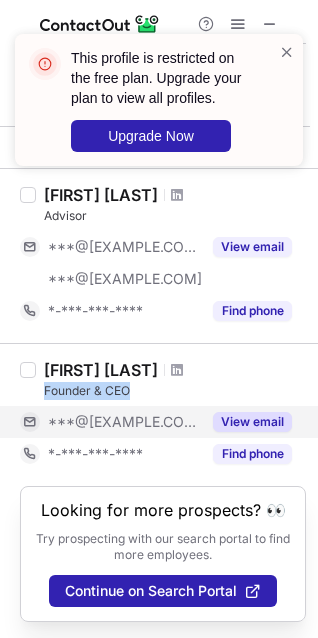 click on "Founder & CEO" at bounding box center (175, 391) 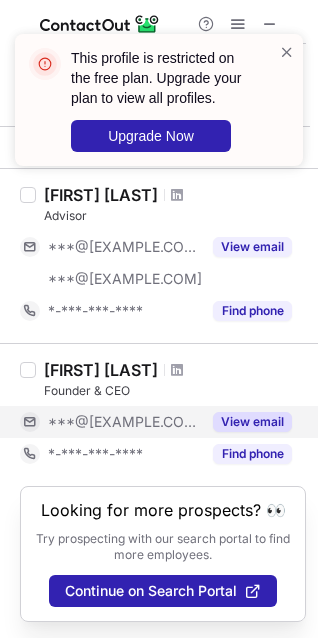 click on "***@claritymediagroup.com" at bounding box center [124, 422] 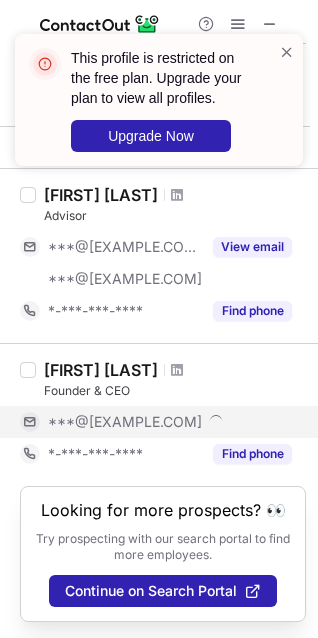 click on "***@claritymediagroup.com" at bounding box center [125, 422] 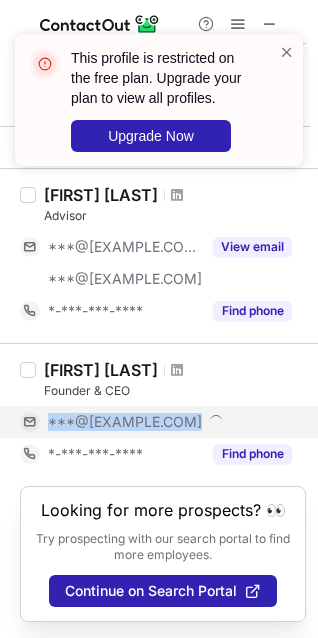 click on "***@claritymediagroup.com" at bounding box center (125, 422) 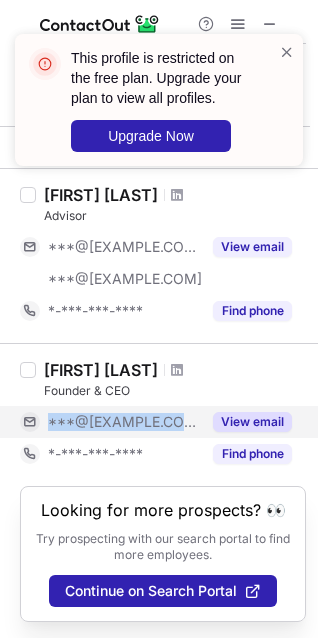 click on "***@claritymediagroup.com" at bounding box center (124, 422) 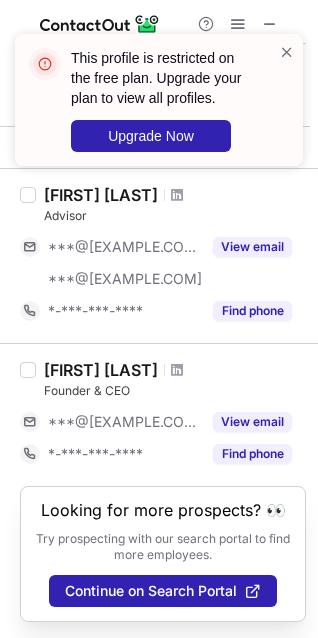 click on "Bill Mcgowan" at bounding box center (101, 370) 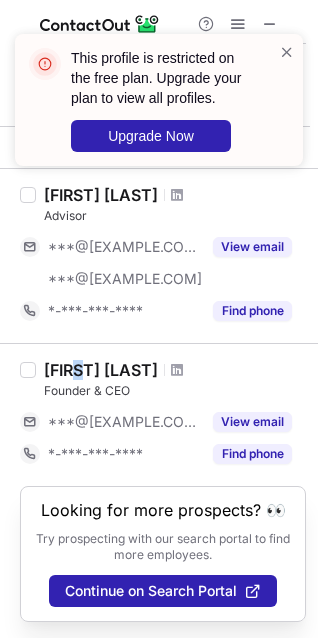 click on "Bill Mcgowan" at bounding box center (101, 370) 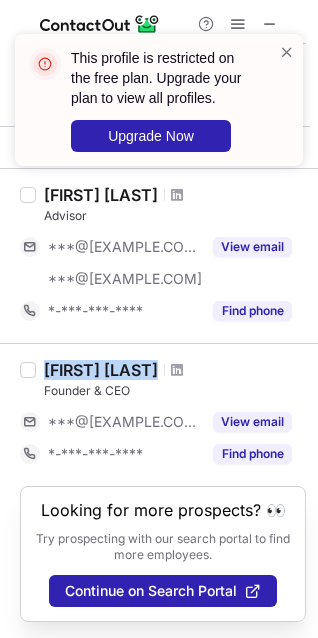 click on "Bill Mcgowan" at bounding box center (101, 370) 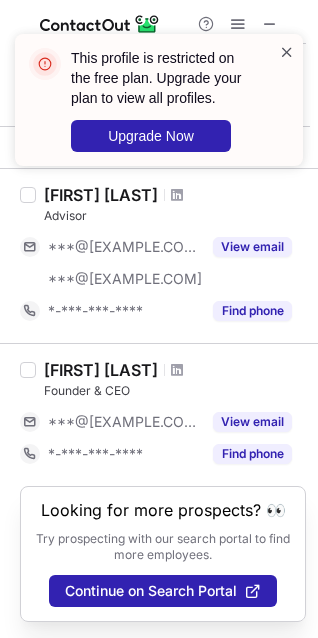 click at bounding box center [287, 52] 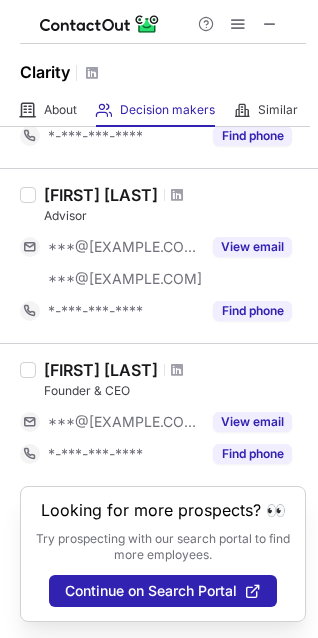 click on "This profile is restricted on the free plan. Upgrade your plan to view all profiles. Upgrade Now" at bounding box center (159, 108) 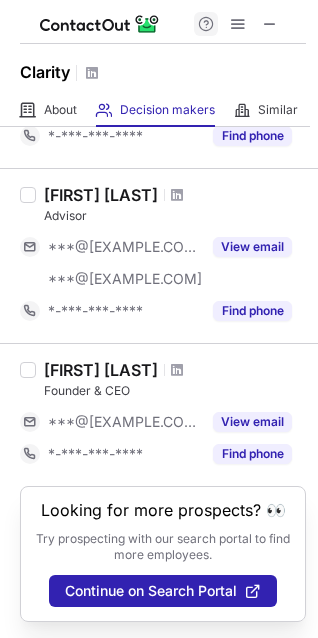 type 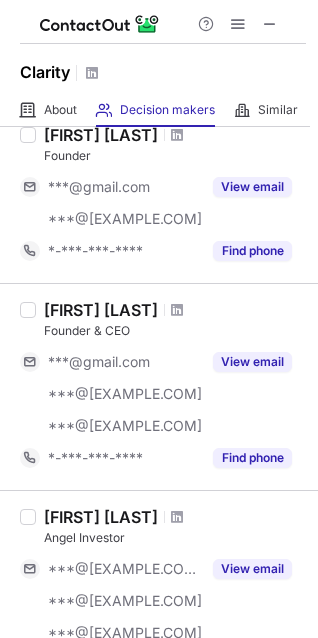 scroll, scrollTop: 457, scrollLeft: 0, axis: vertical 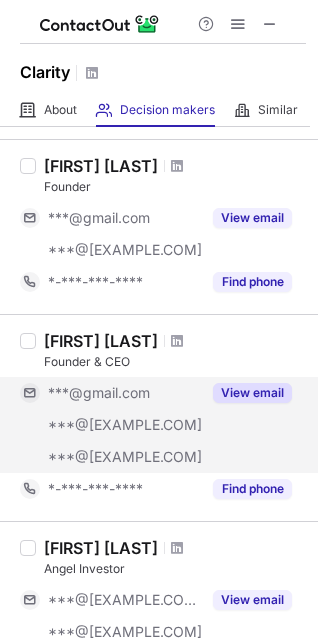 click on "View email" at bounding box center (252, 393) 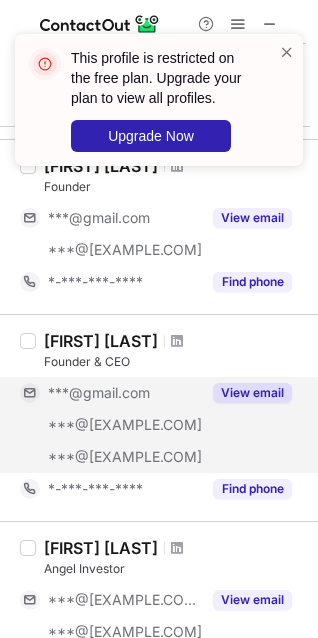 click on "Rebeca Minguela" at bounding box center (101, 341) 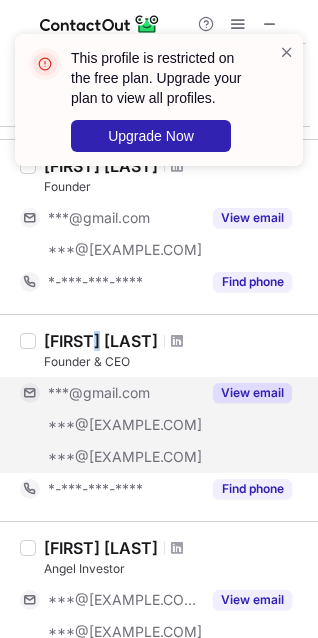 click on "Rebeca Minguela" at bounding box center (101, 341) 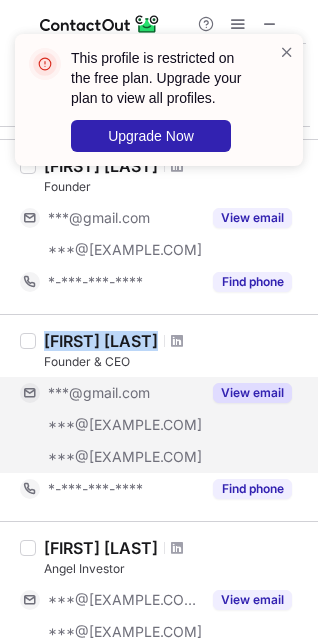 click on "Rebeca Minguela" at bounding box center [101, 341] 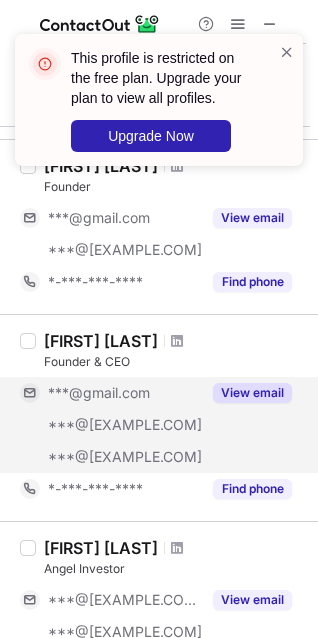 click on "Founder & CEO" at bounding box center (175, 362) 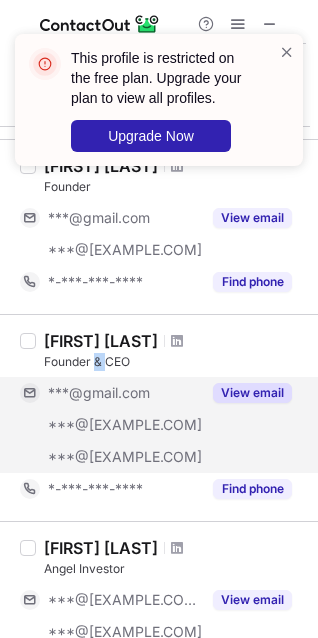 click on "Founder & CEO" at bounding box center [175, 362] 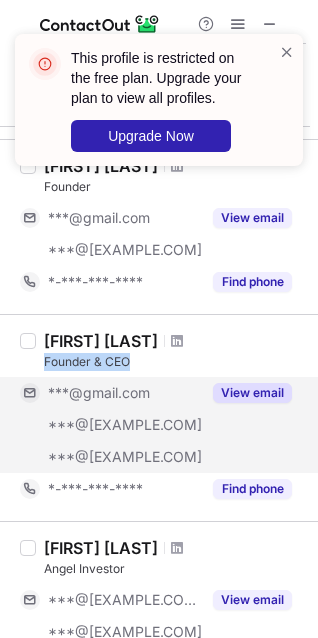 click on "Founder & CEO" at bounding box center (175, 362) 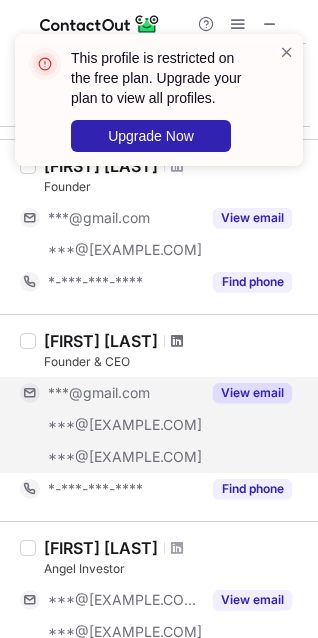 click at bounding box center [177, 341] 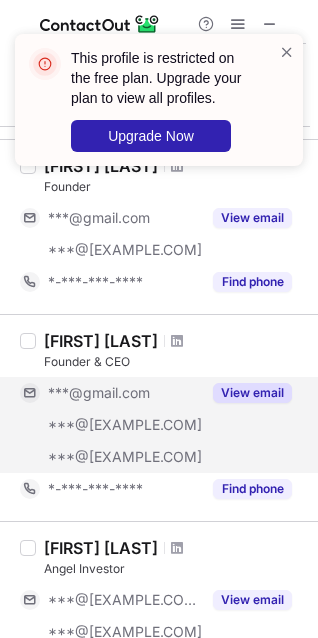 click on "Rebeca Minguela" at bounding box center [101, 341] 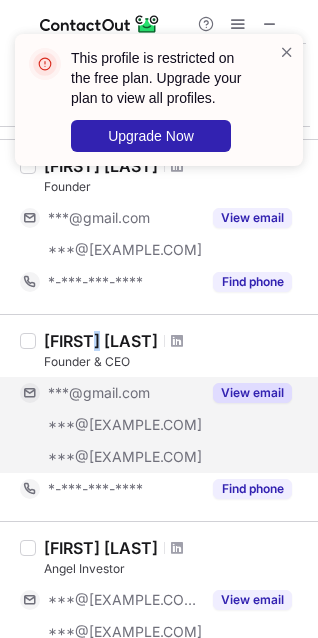 click on "Rebeca Minguela" at bounding box center [101, 341] 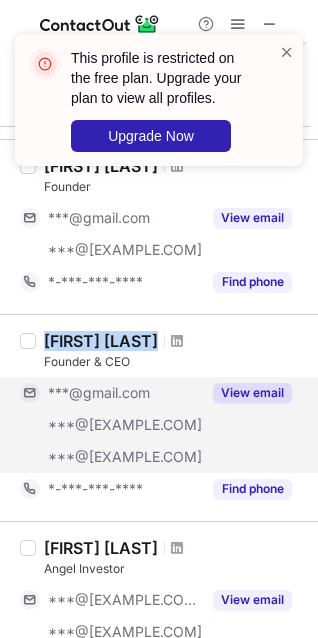 click on "Rebeca Minguela" at bounding box center (101, 341) 